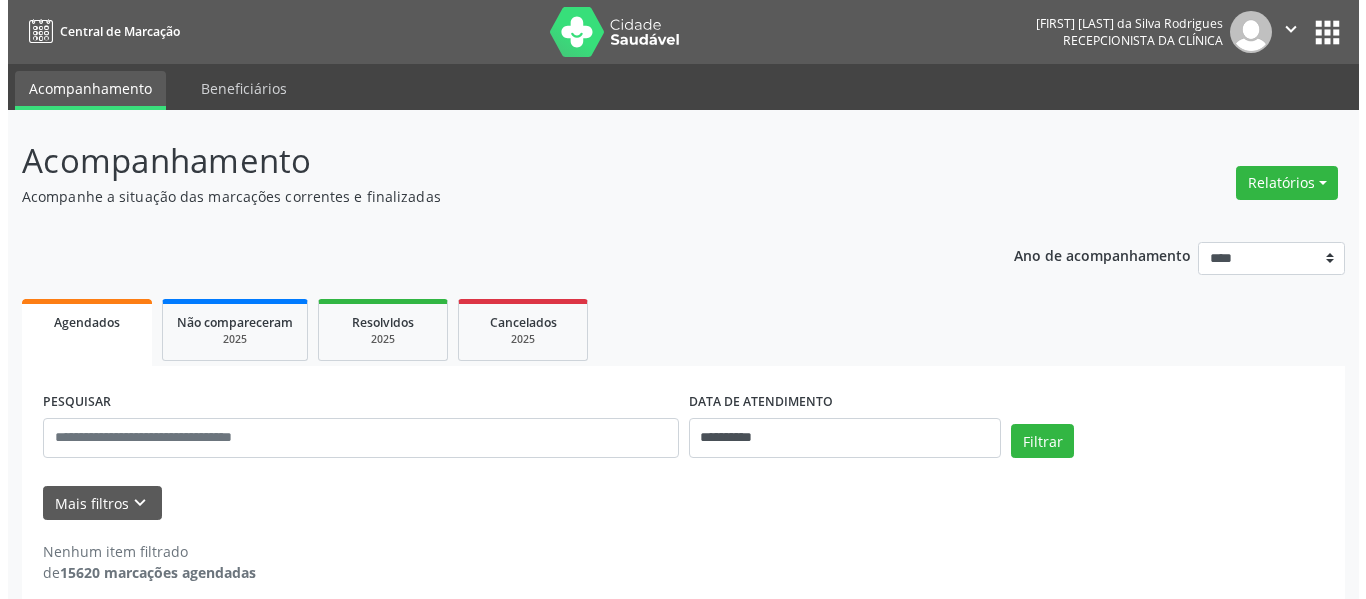 scroll, scrollTop: 0, scrollLeft: 0, axis: both 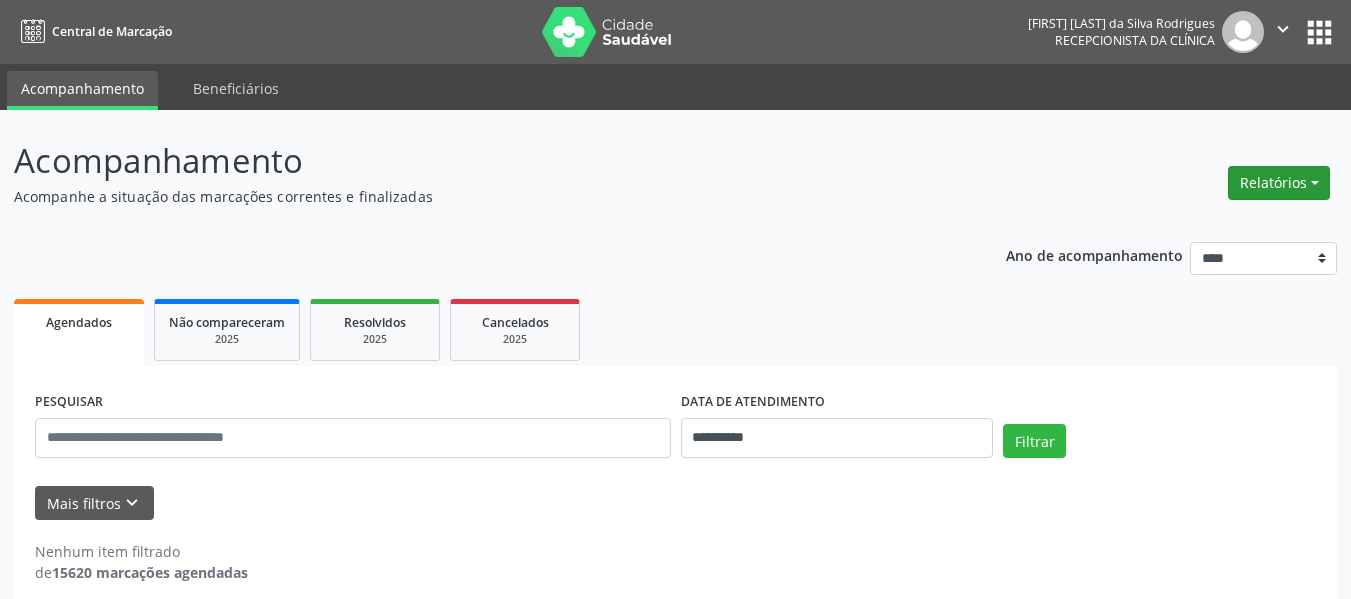 click on "Relatórios" at bounding box center (1279, 183) 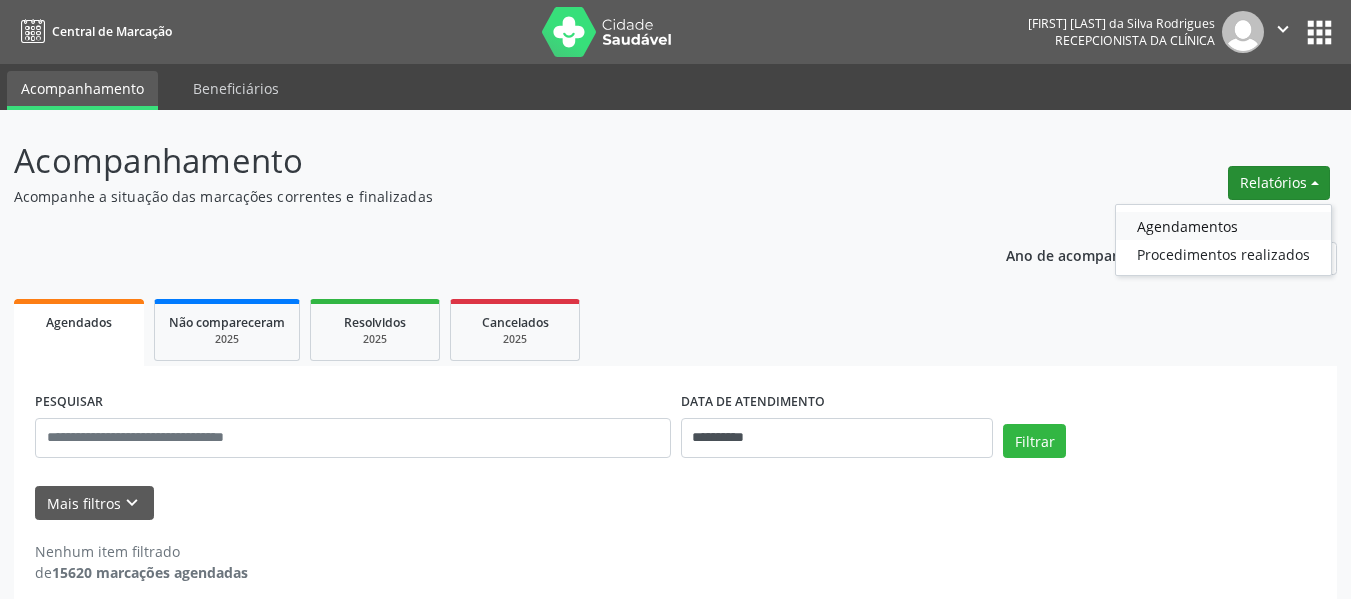 click on "Agendamentos" at bounding box center [1223, 226] 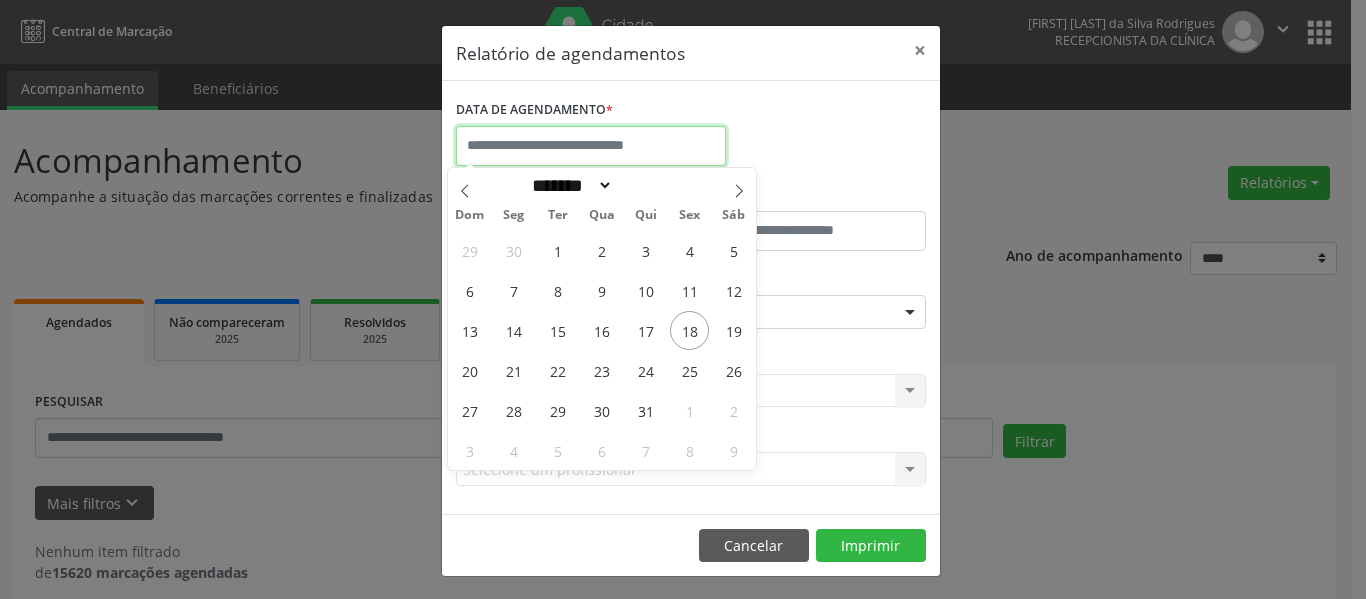 click at bounding box center (591, 146) 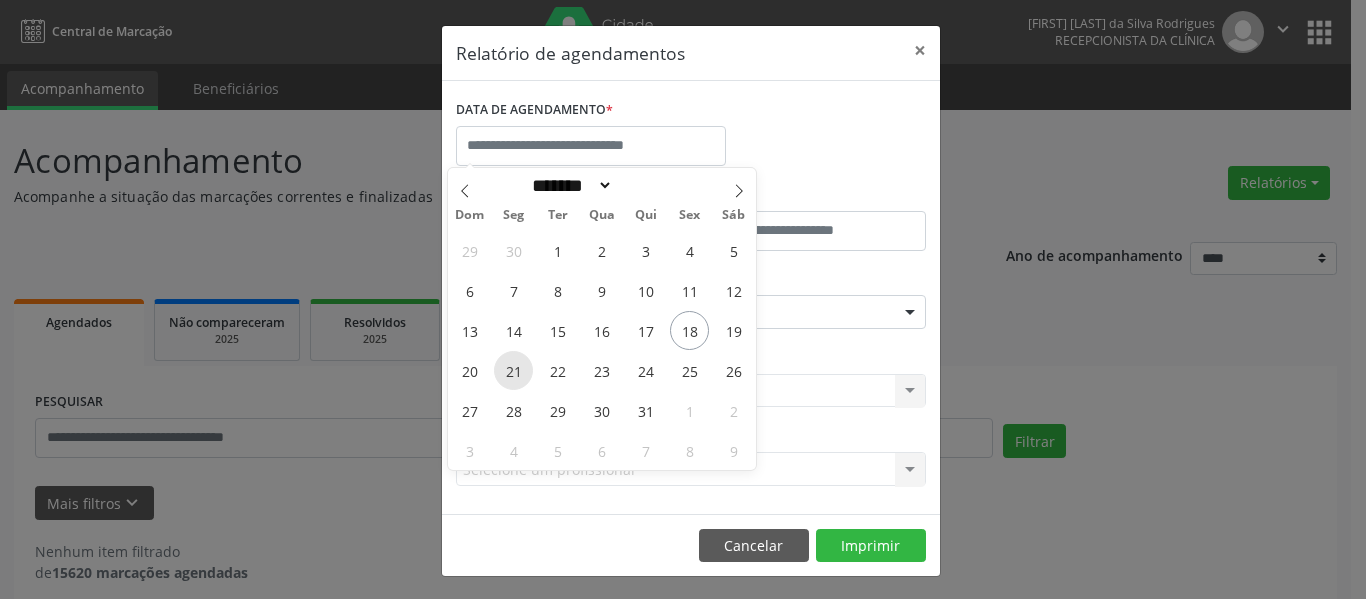 click on "21" at bounding box center [513, 370] 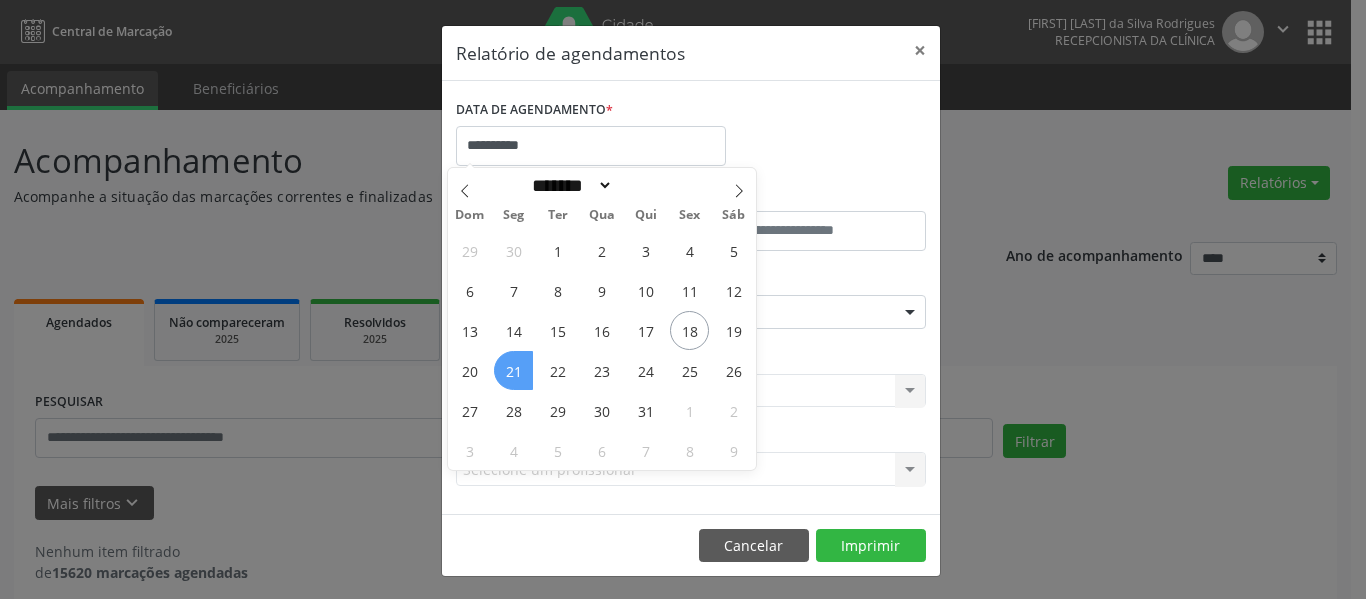 click on "21" at bounding box center [513, 370] 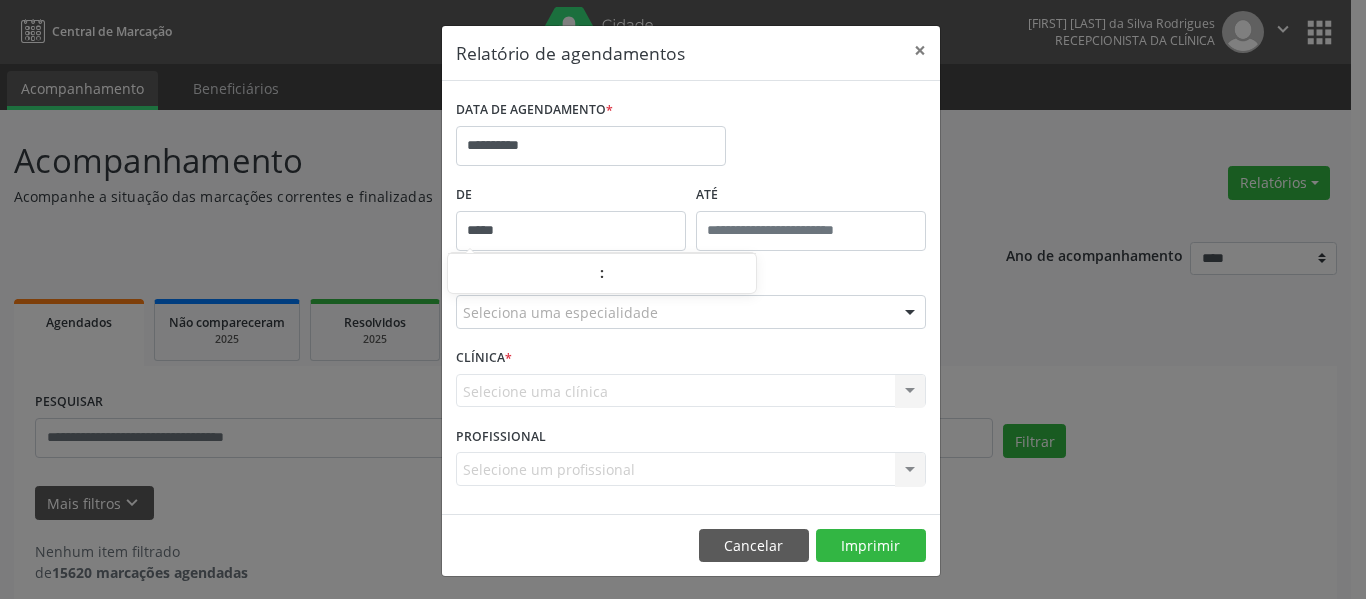 click on "*****" at bounding box center (571, 231) 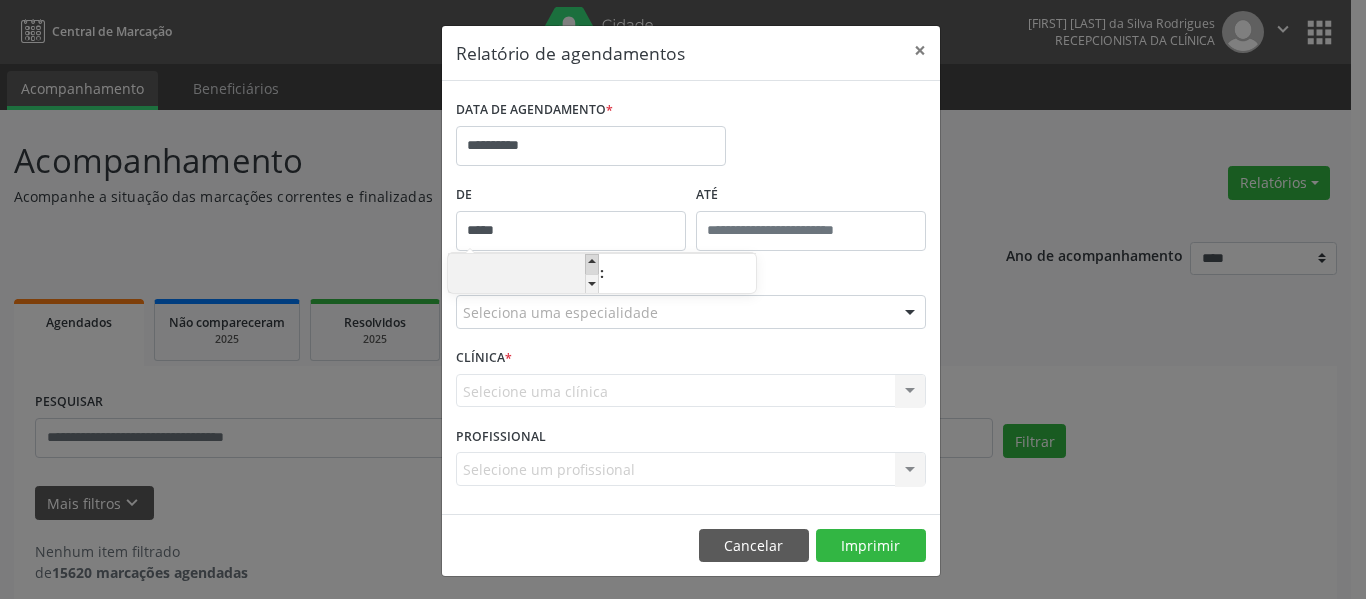 click at bounding box center [592, 264] 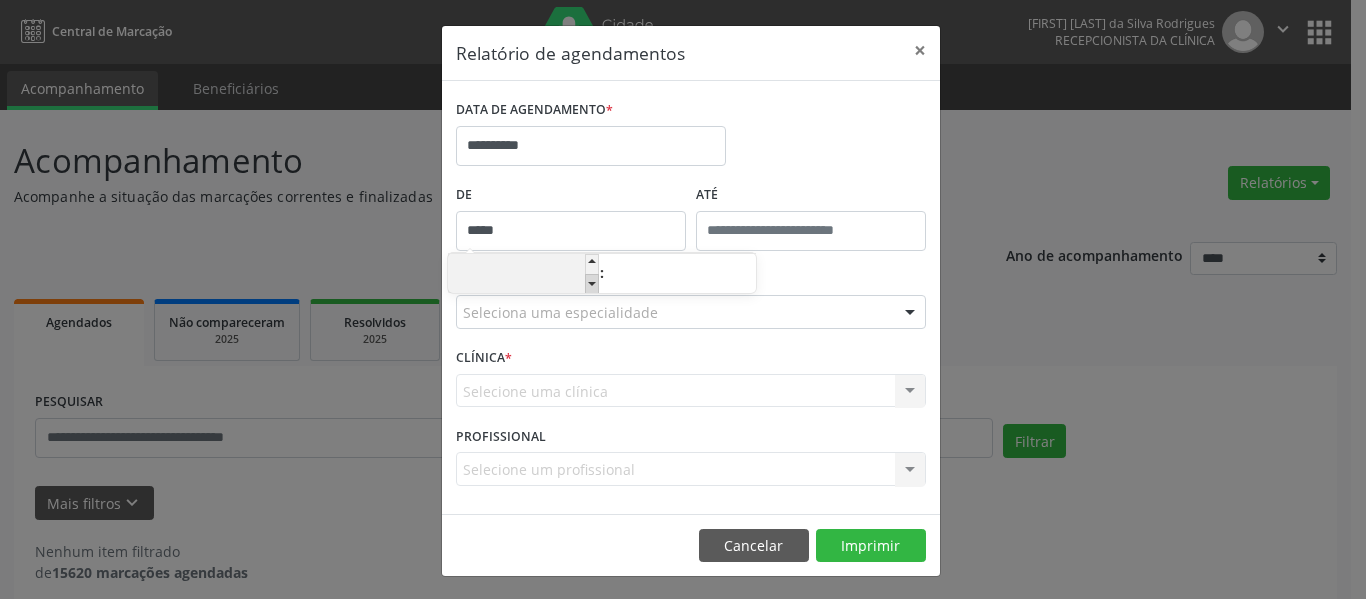 click at bounding box center [592, 284] 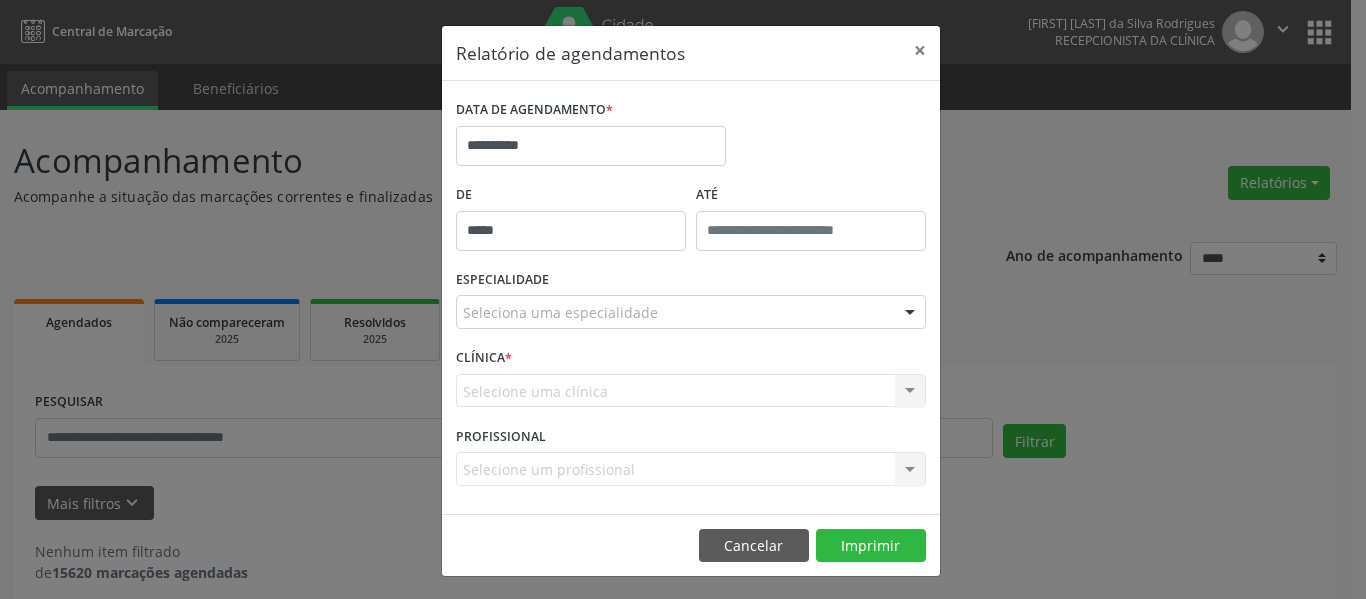 click on "**********" at bounding box center (591, 137) 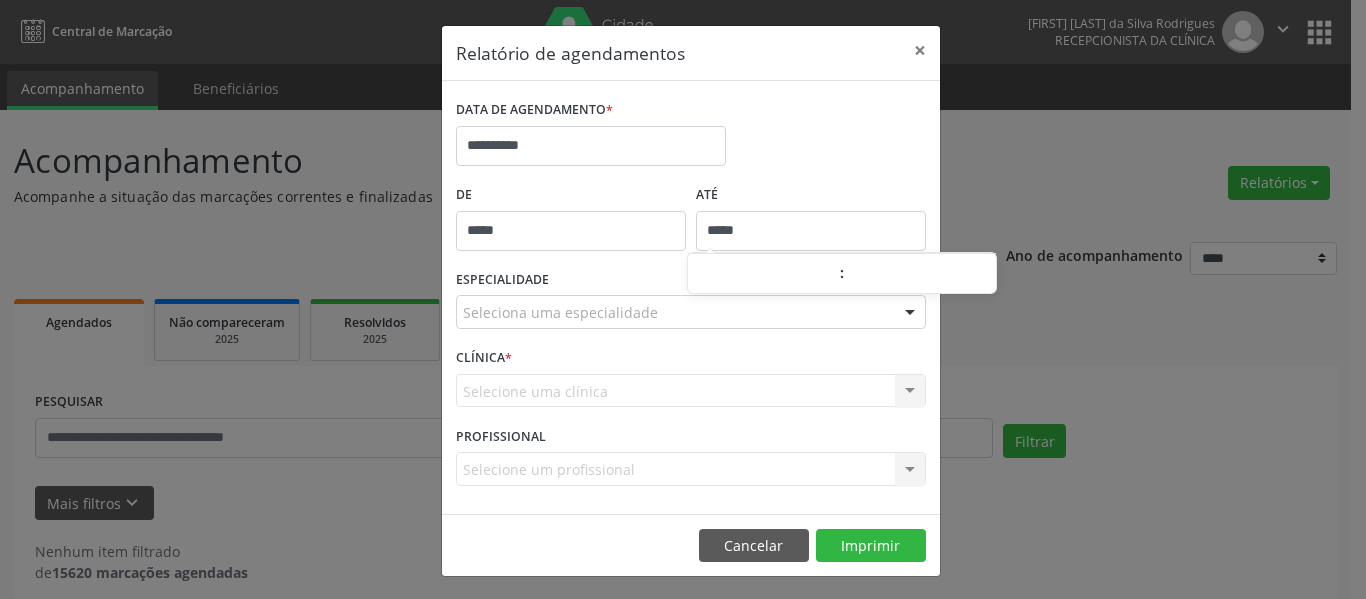 click on "*****" at bounding box center (811, 231) 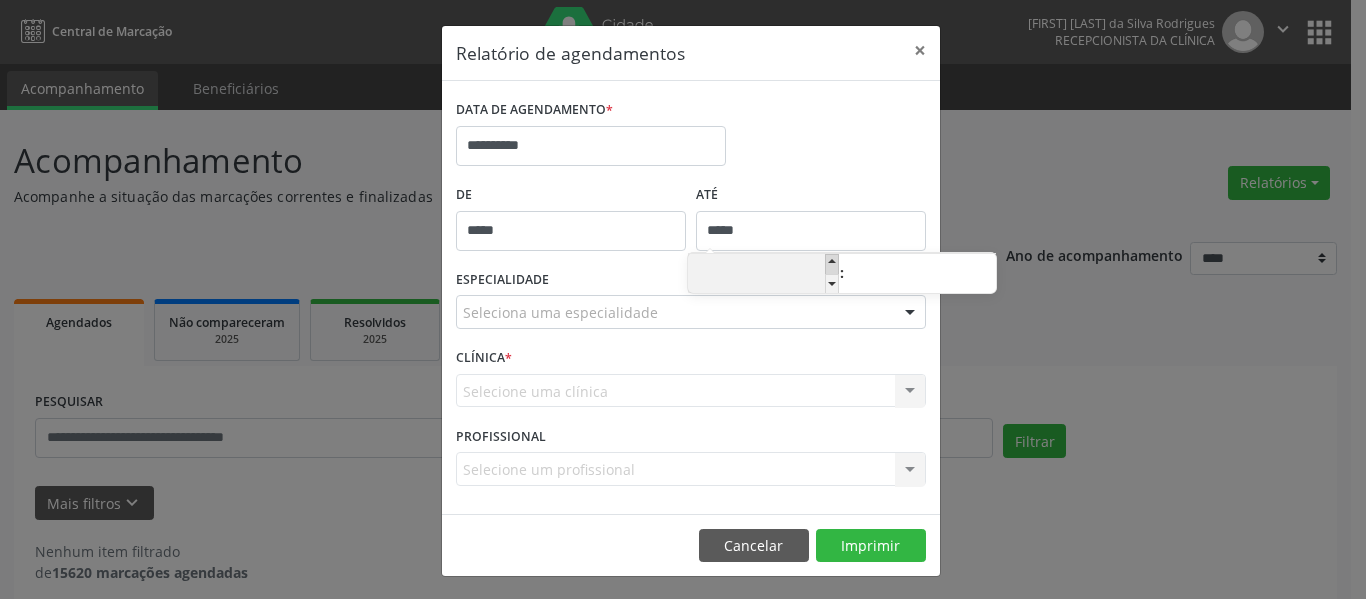 click at bounding box center [832, 264] 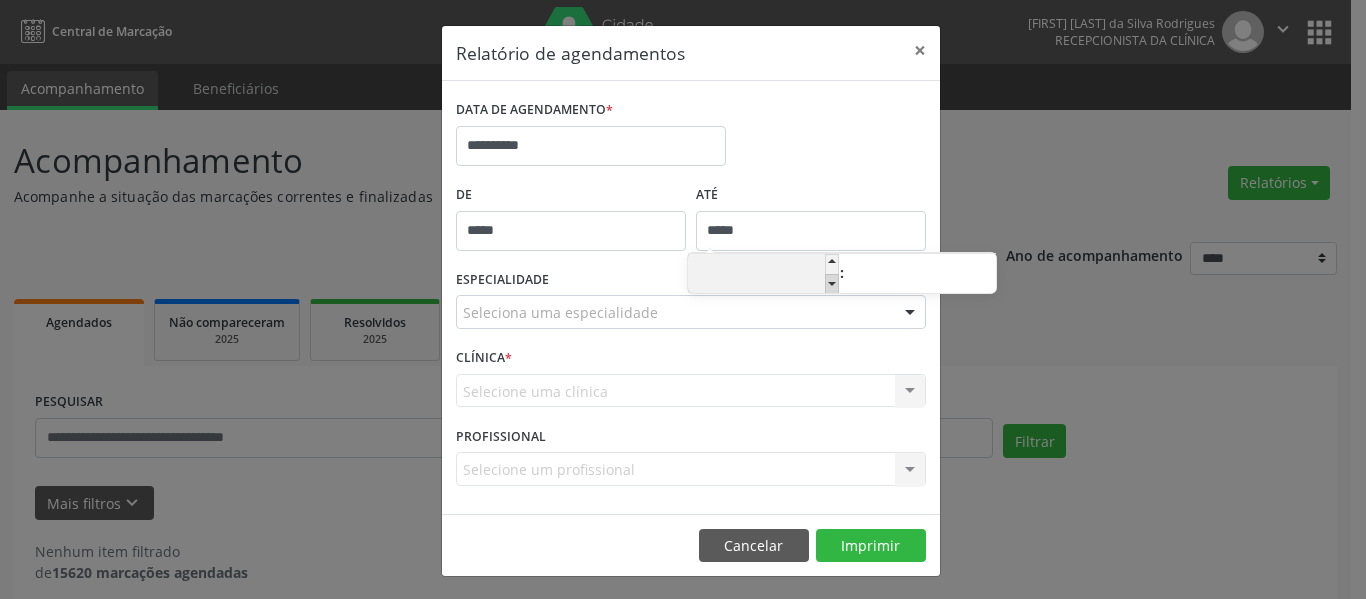 click at bounding box center [832, 284] 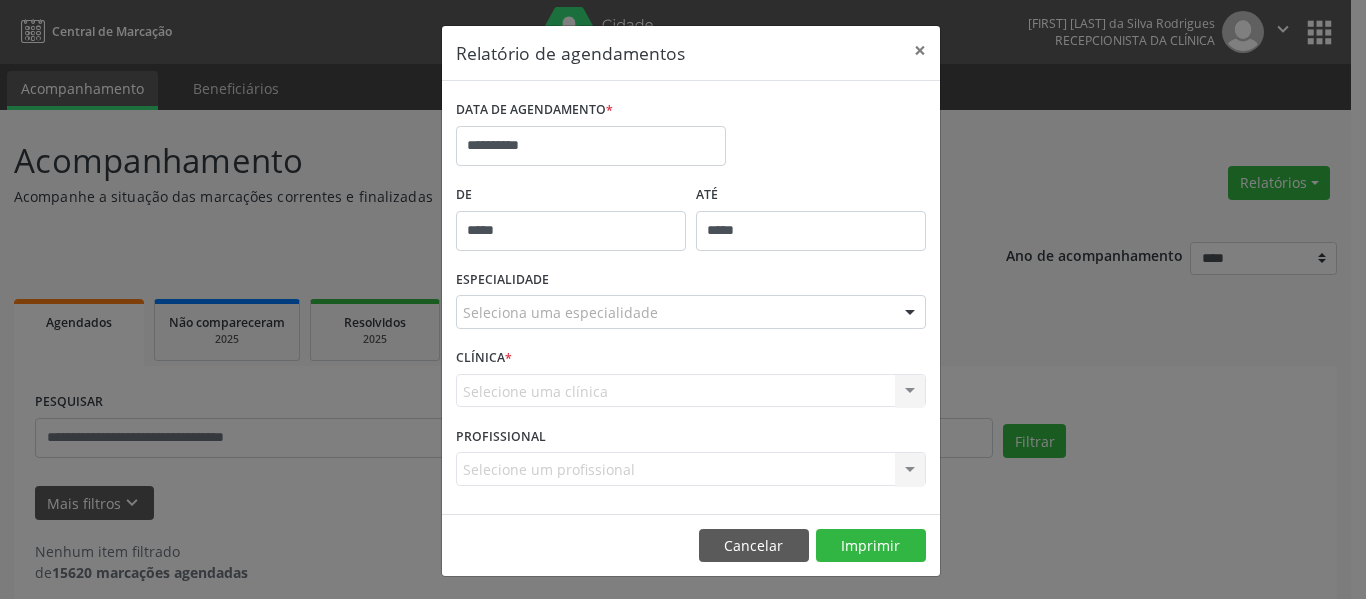 click on "ATÉ" at bounding box center (811, 195) 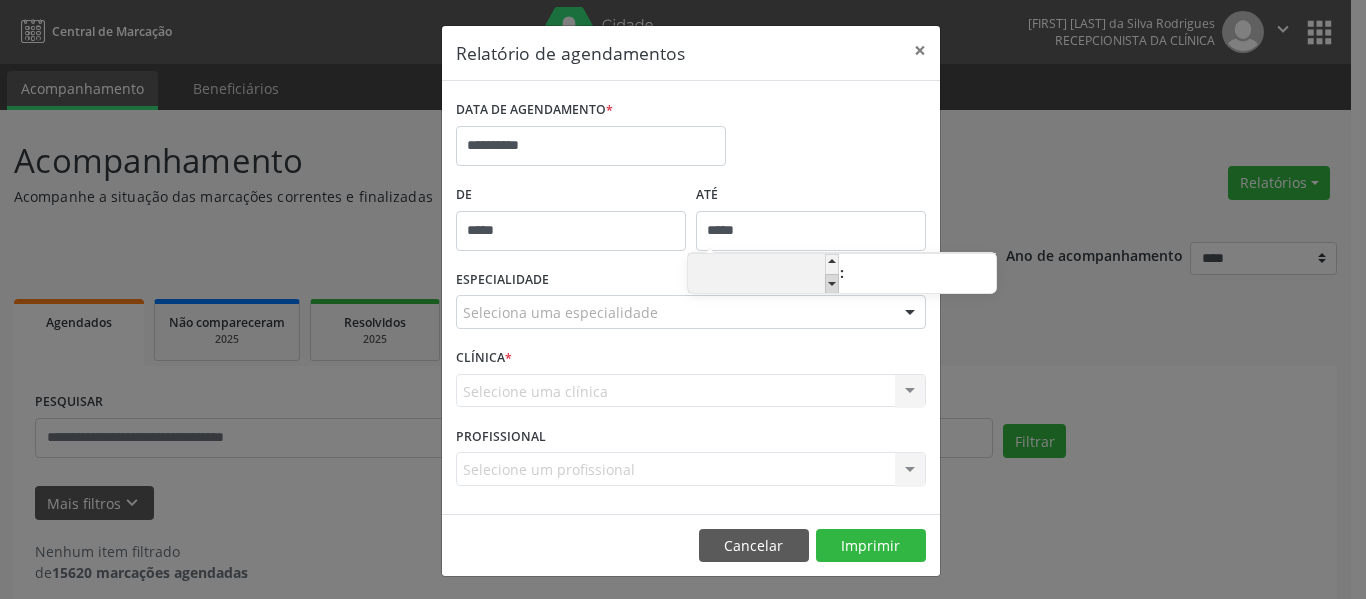 click at bounding box center (832, 284) 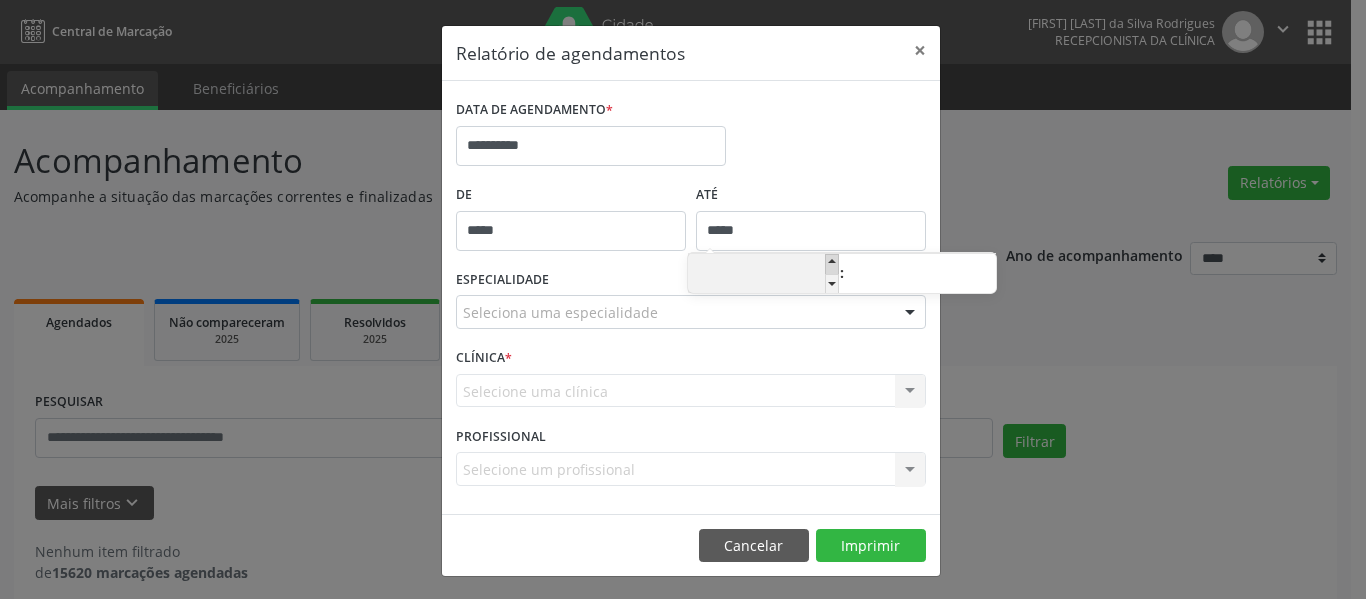 click at bounding box center (832, 264) 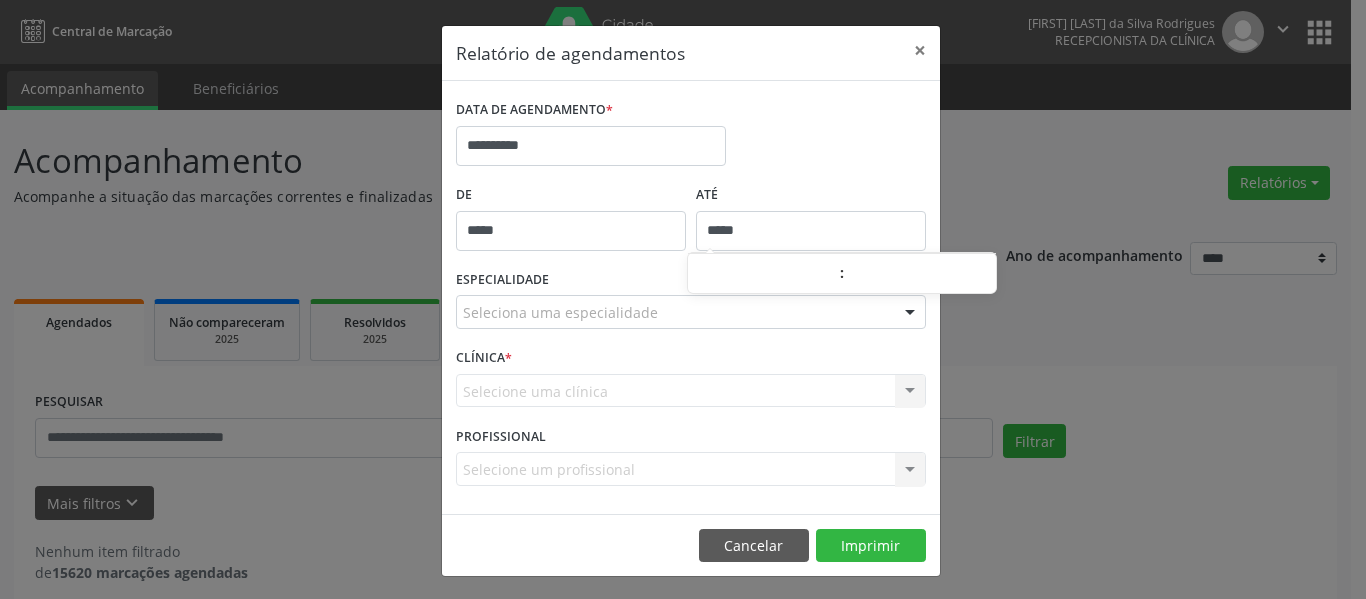 click on "**********" at bounding box center (691, 137) 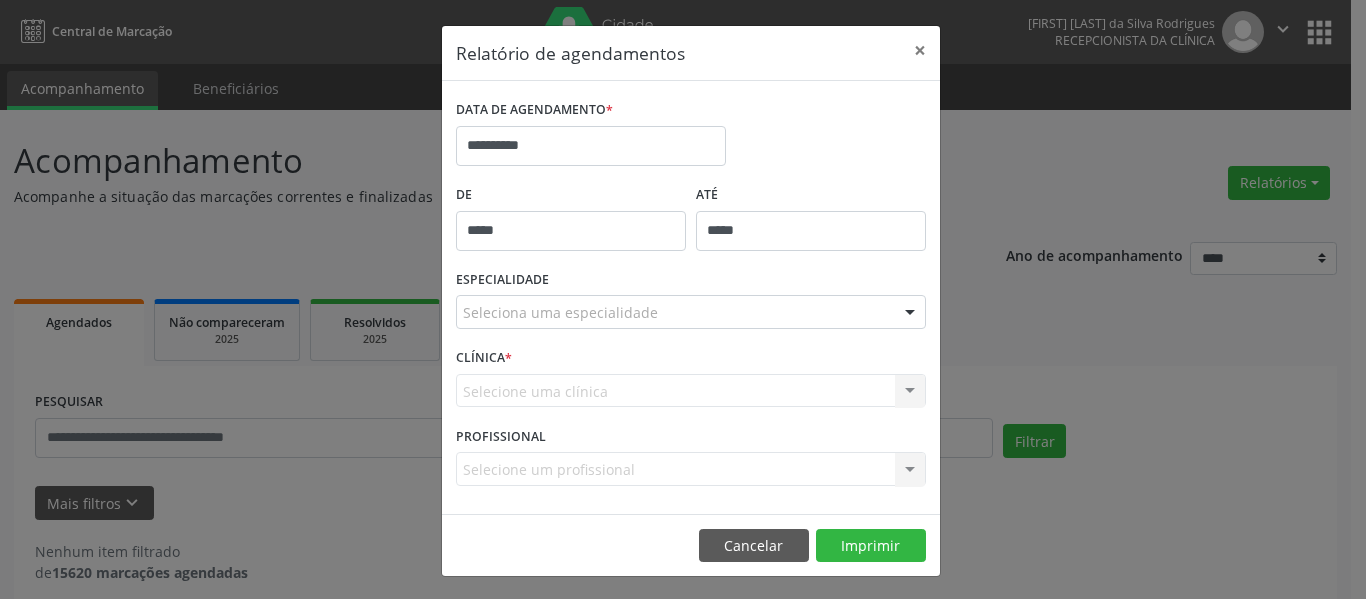 click on "Seleciona uma especialidade" at bounding box center (691, 312) 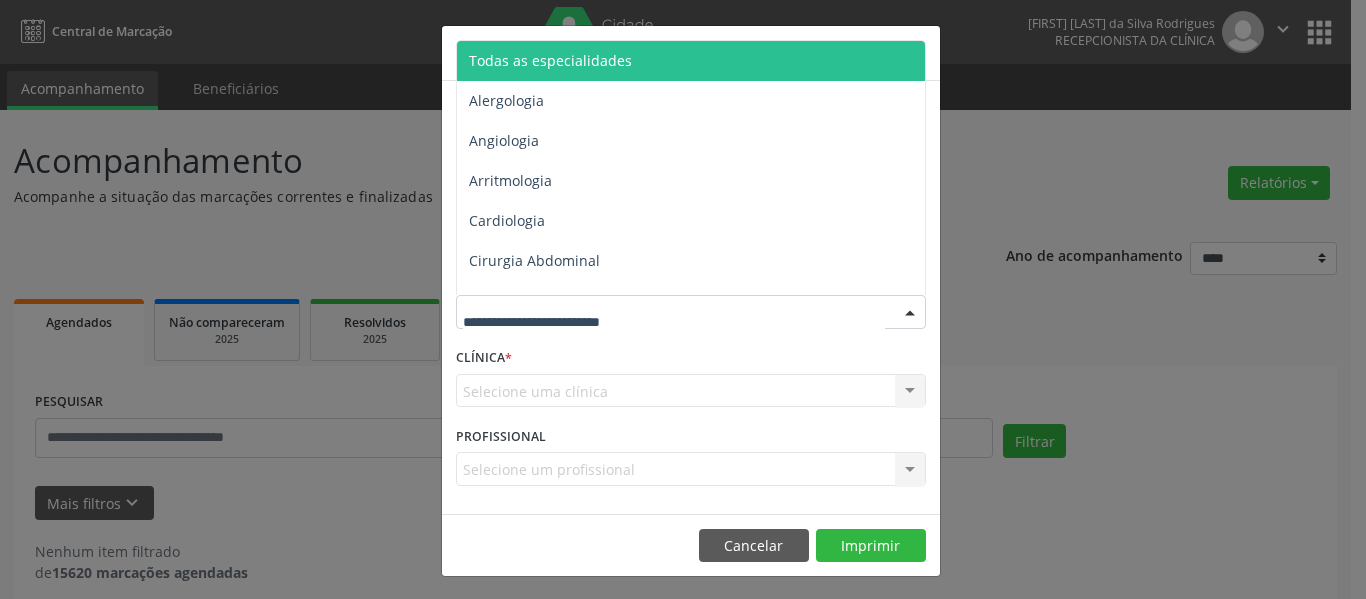 click on "Todas as especialidades" at bounding box center (550, 60) 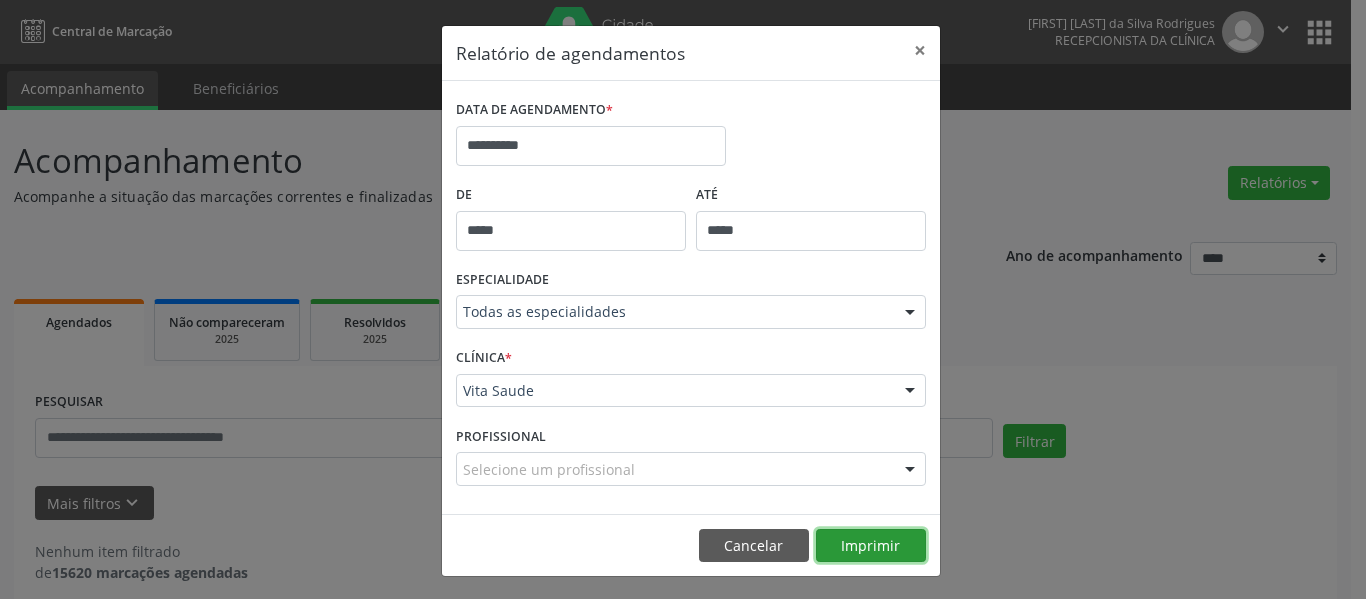 click on "Imprimir" at bounding box center [871, 546] 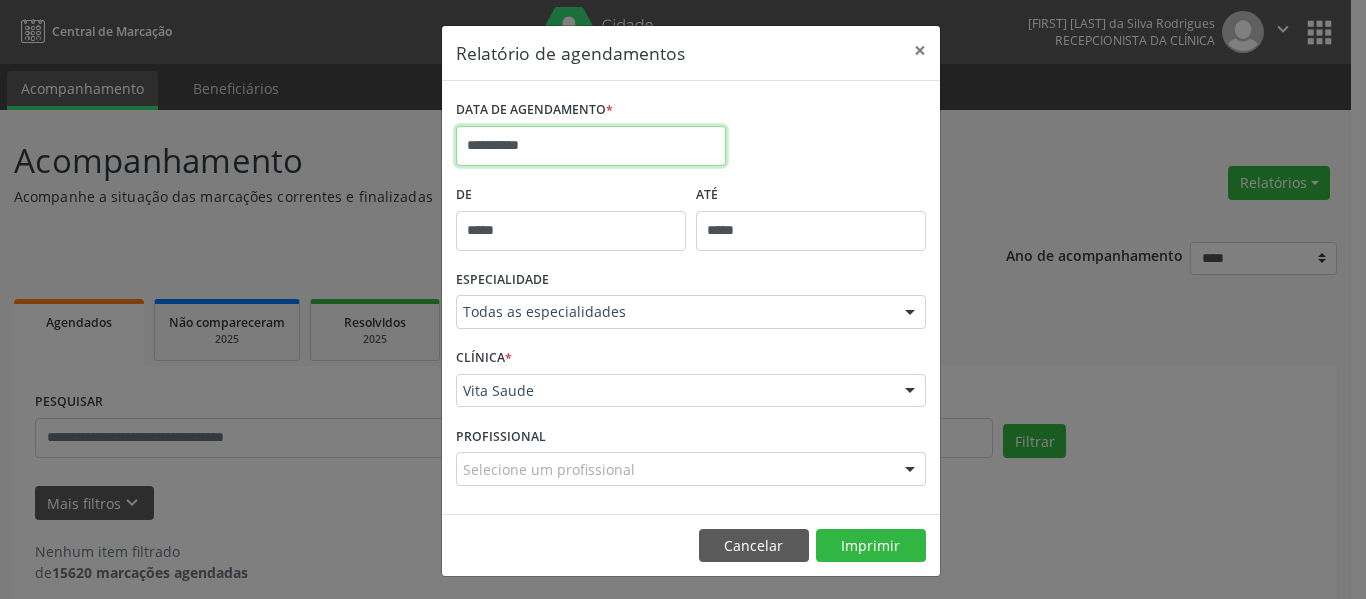 click on "**********" at bounding box center [591, 146] 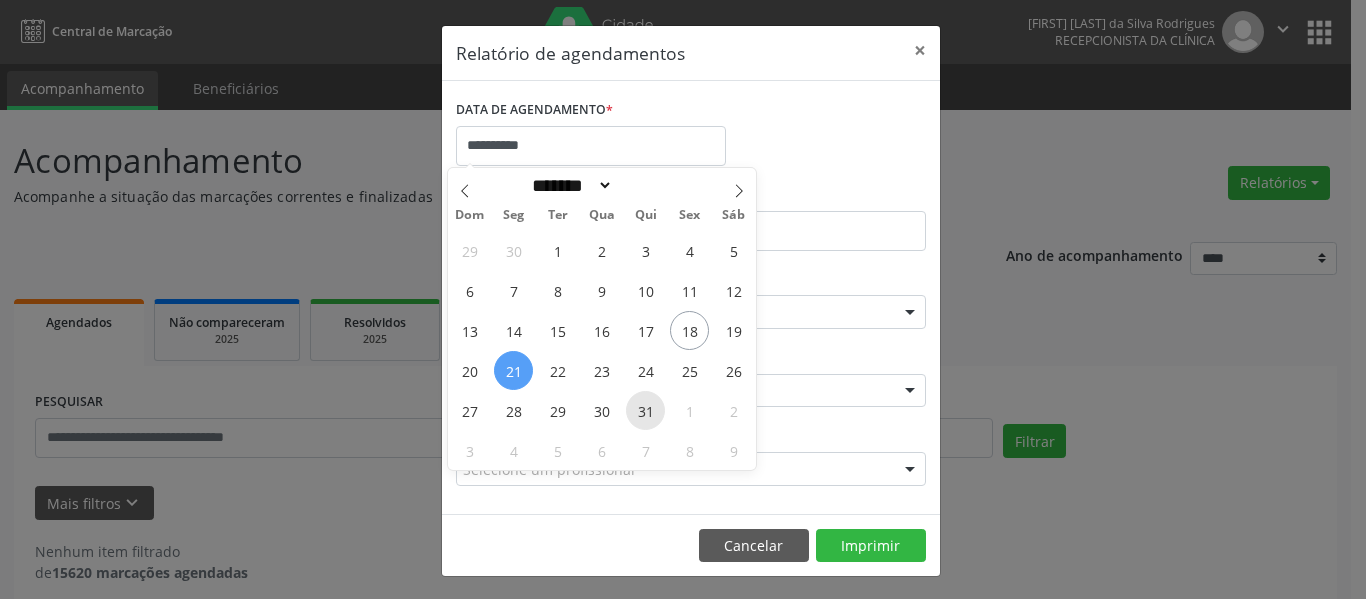 click on "31" at bounding box center [645, 410] 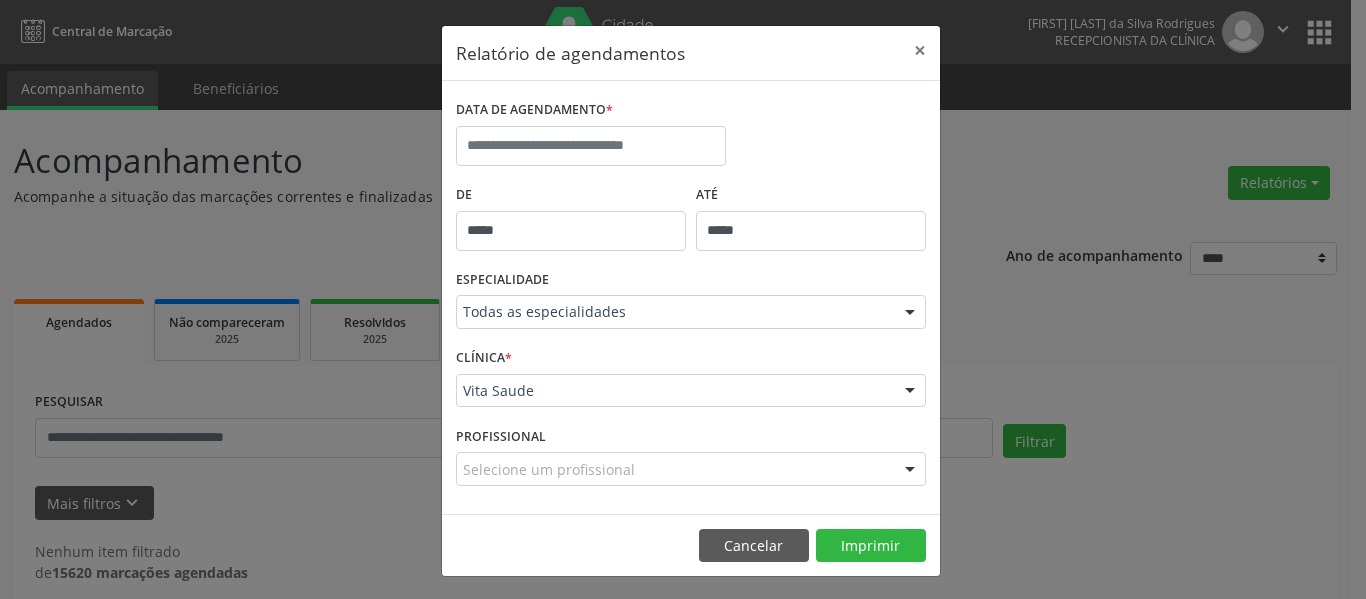 click on "ATÉ" at bounding box center (811, 195) 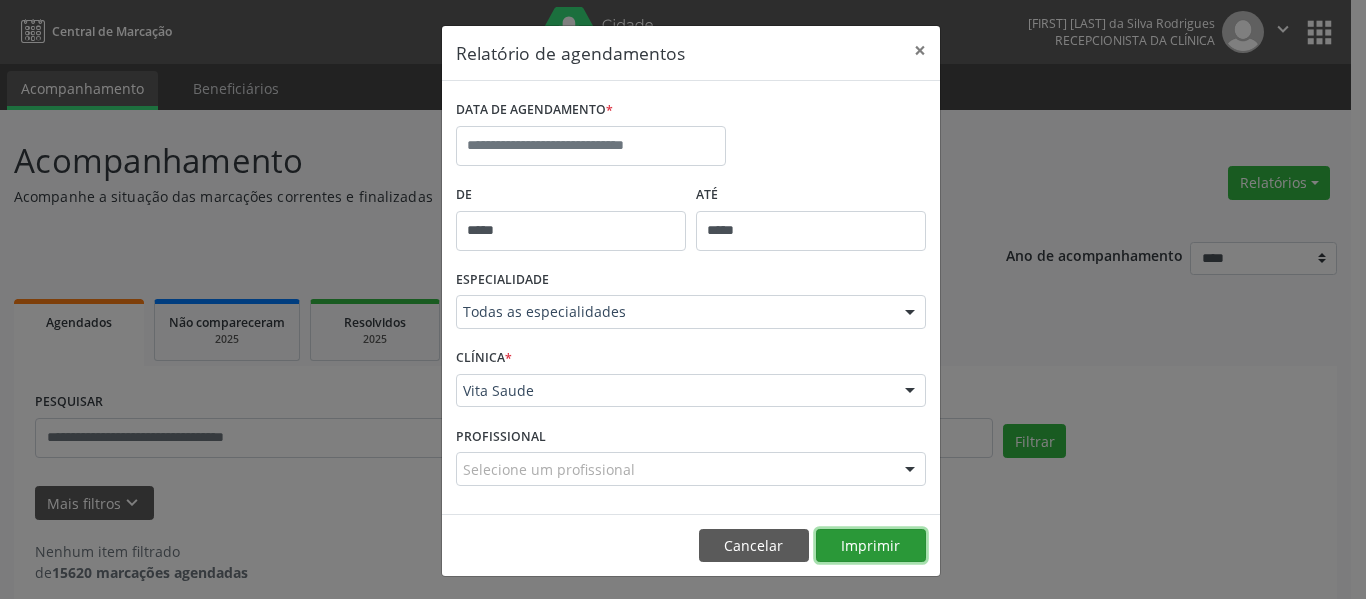 click on "Imprimir" at bounding box center [871, 546] 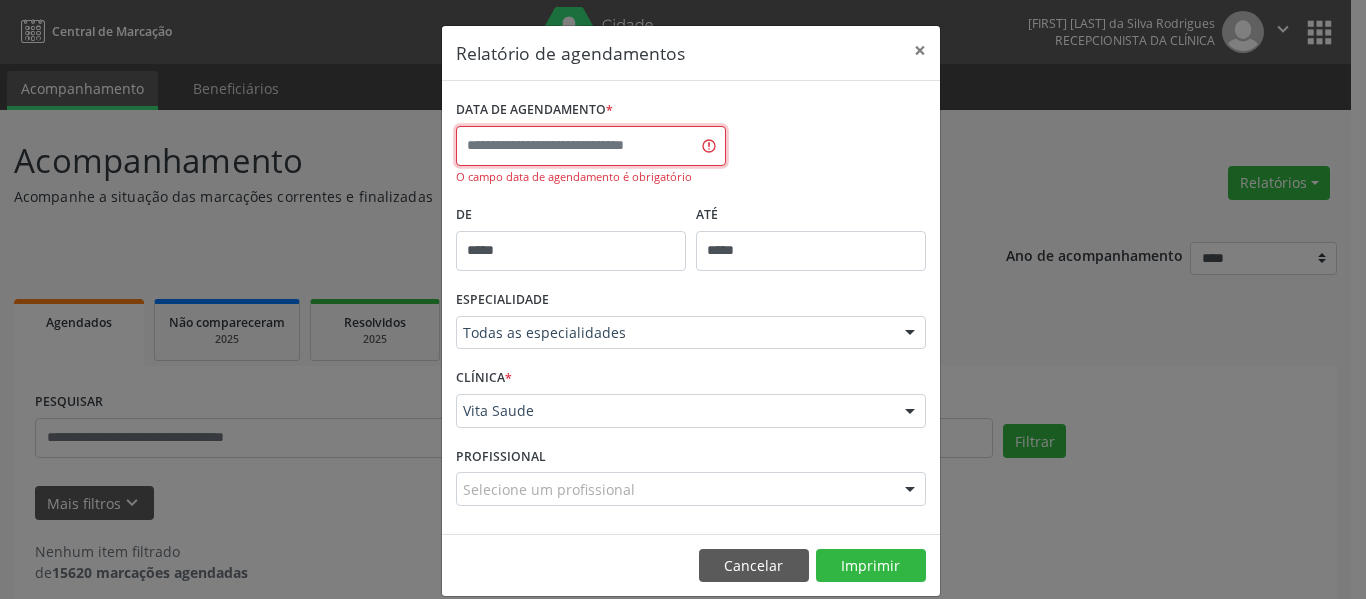 click at bounding box center (591, 146) 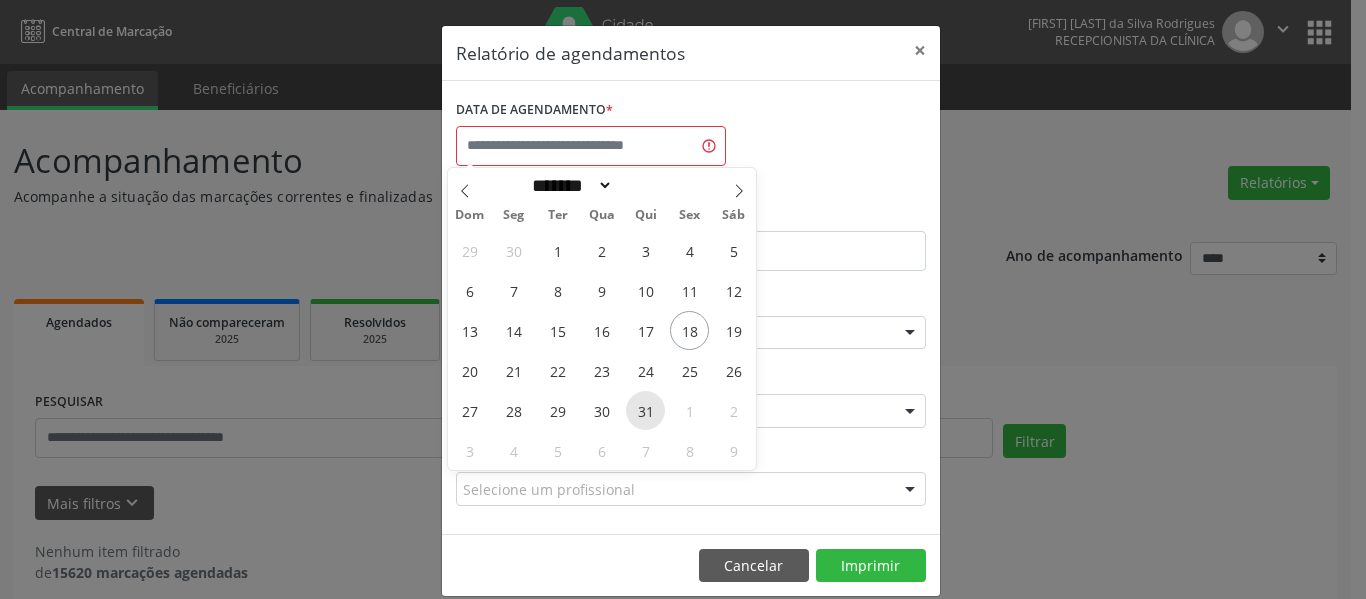 click on "31" at bounding box center (645, 410) 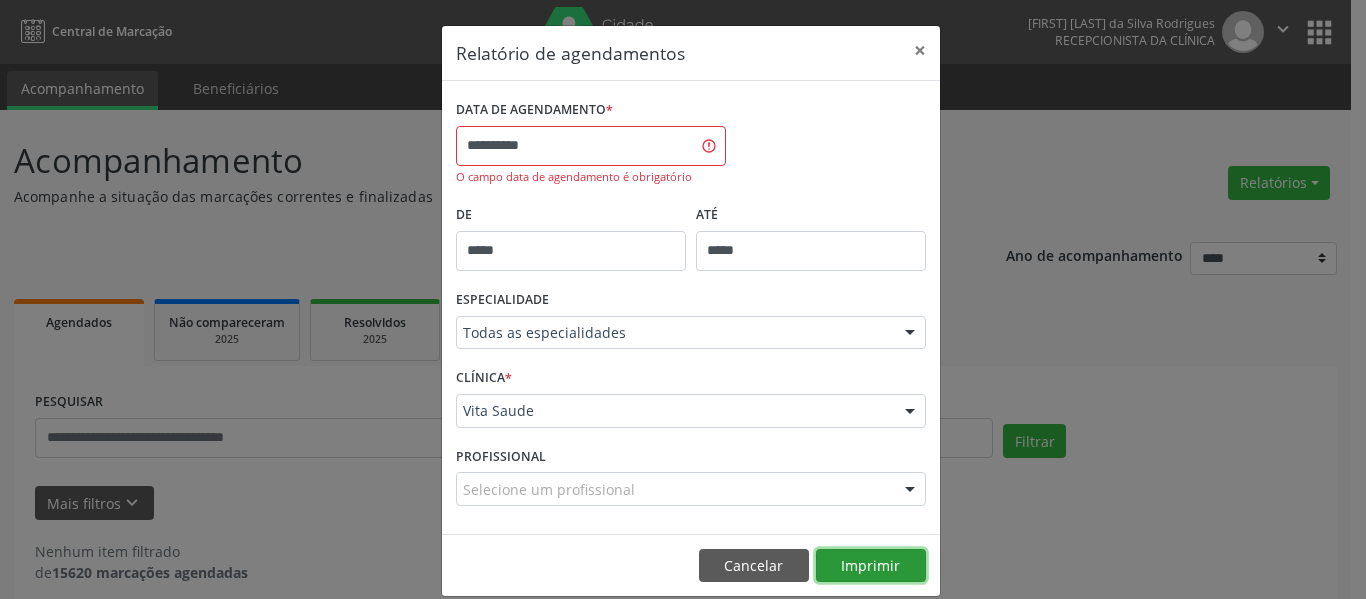click on "Imprimir" at bounding box center [871, 566] 